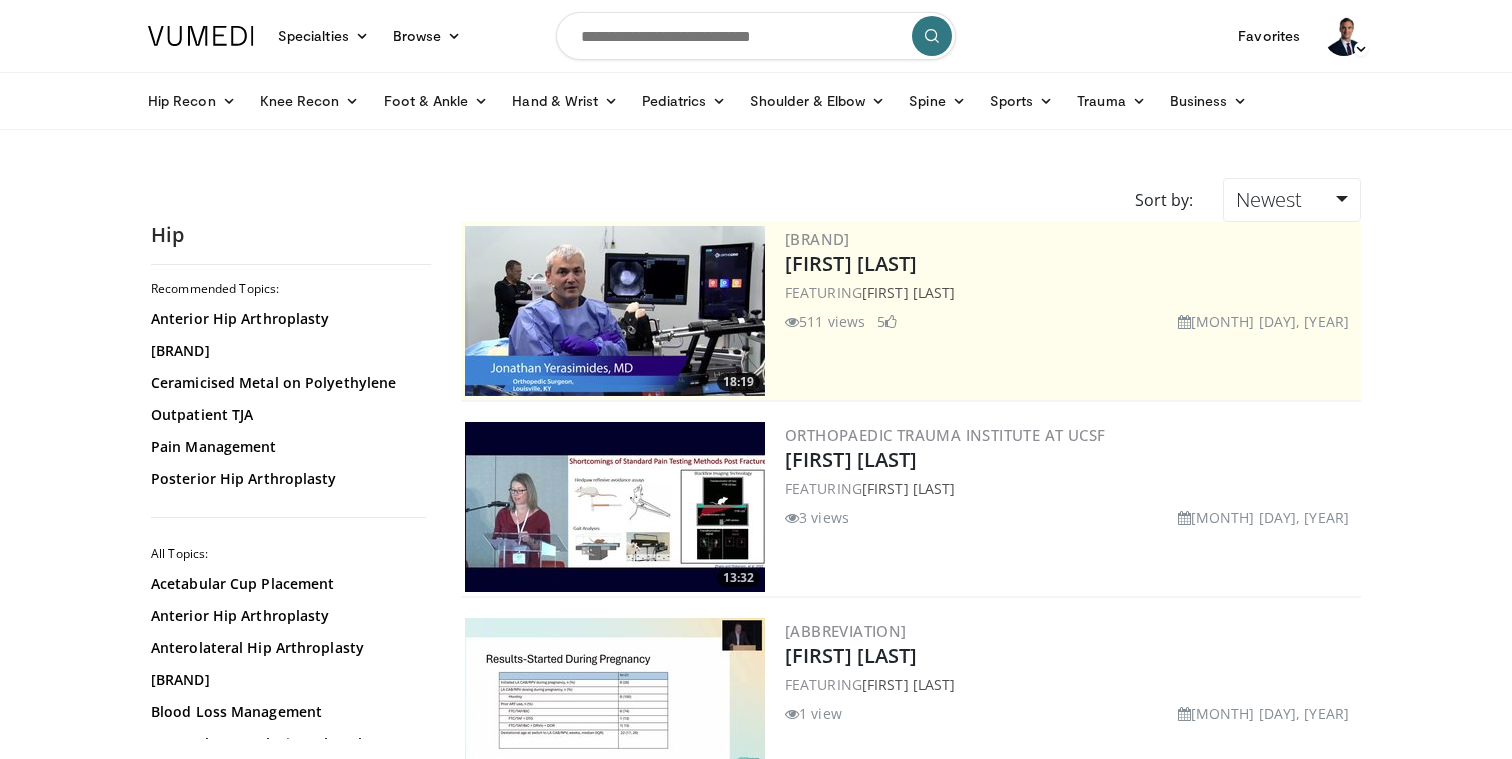 scroll, scrollTop: 0, scrollLeft: 0, axis: both 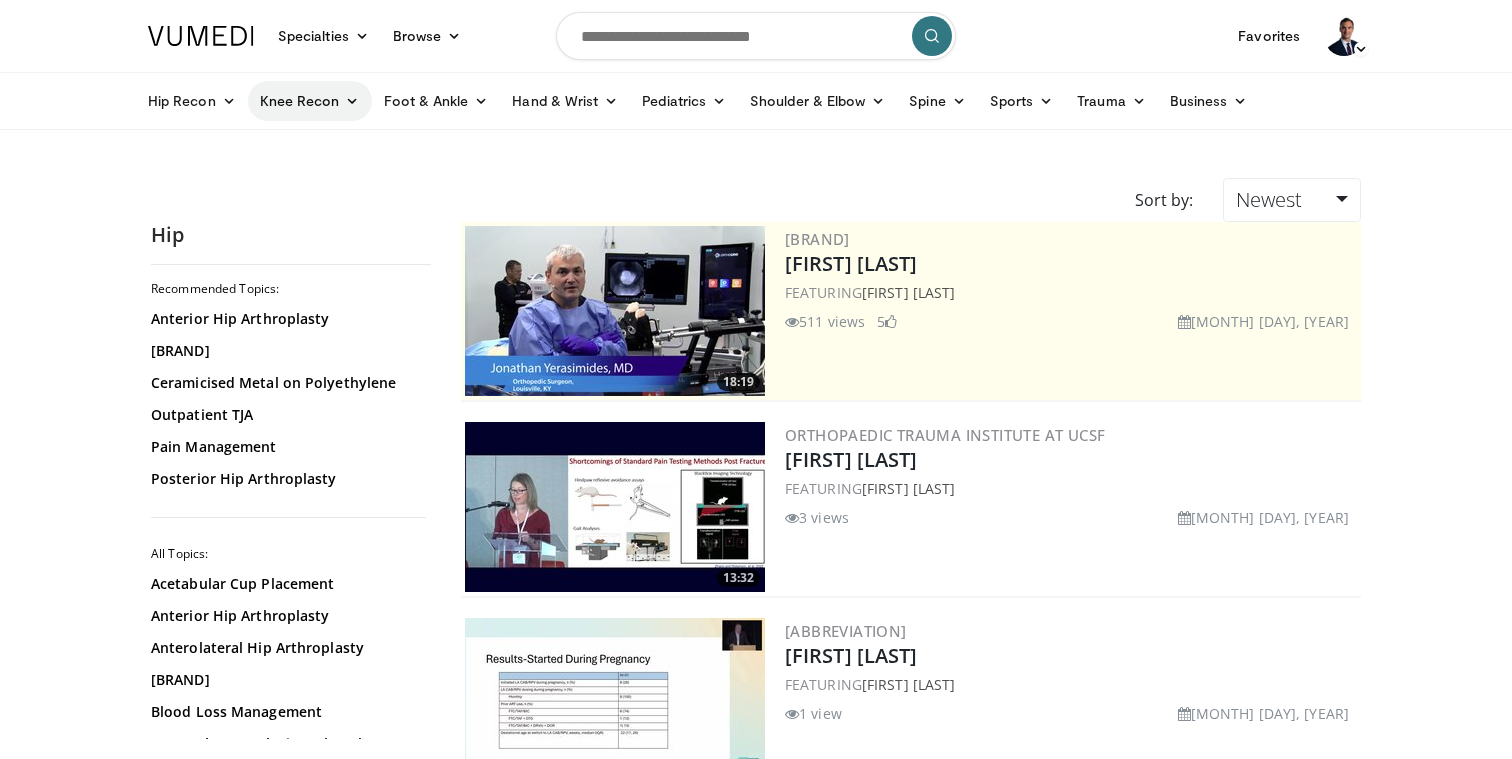 click on "Knee Recon" at bounding box center [310, 101] 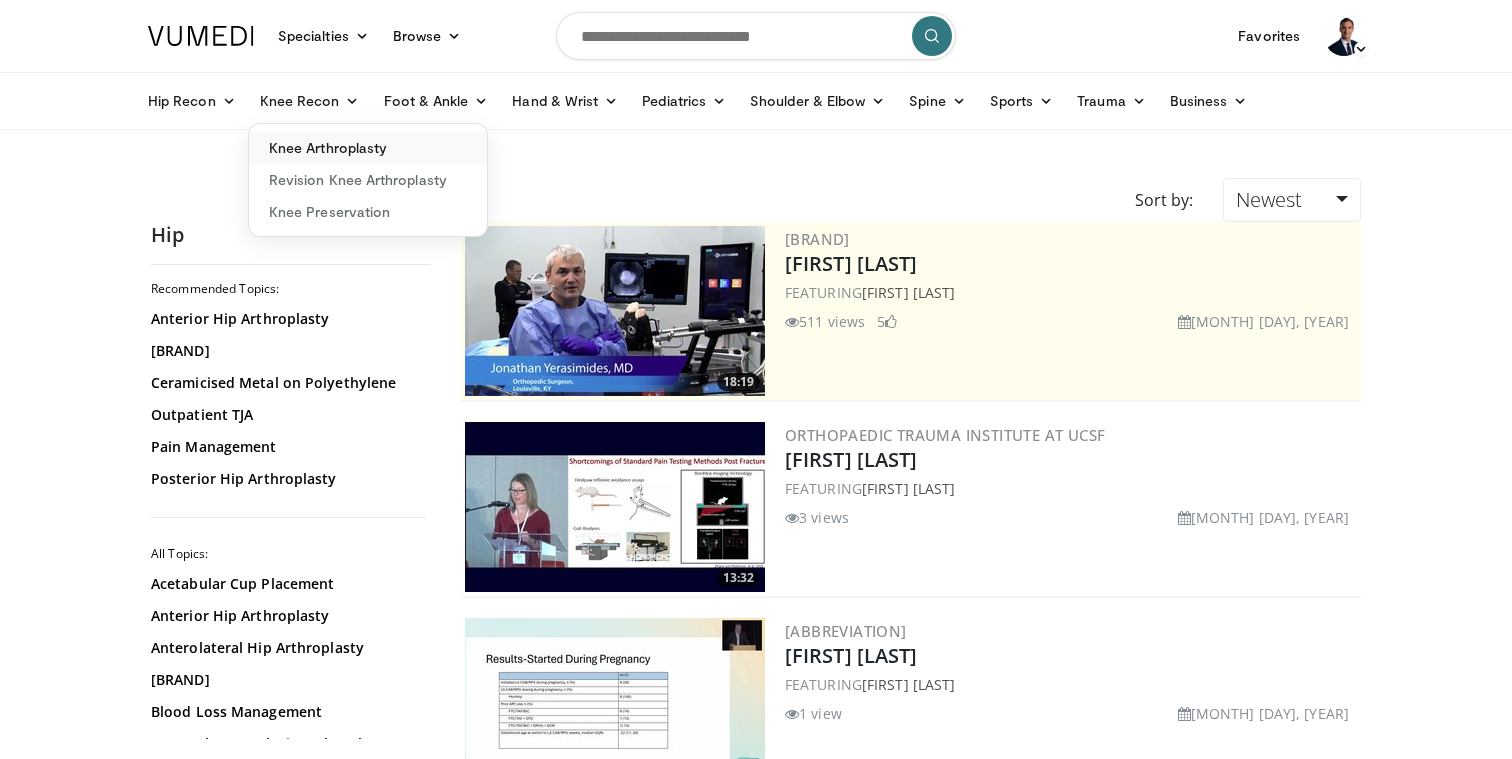 click on "Knee Arthroplasty" at bounding box center (368, 148) 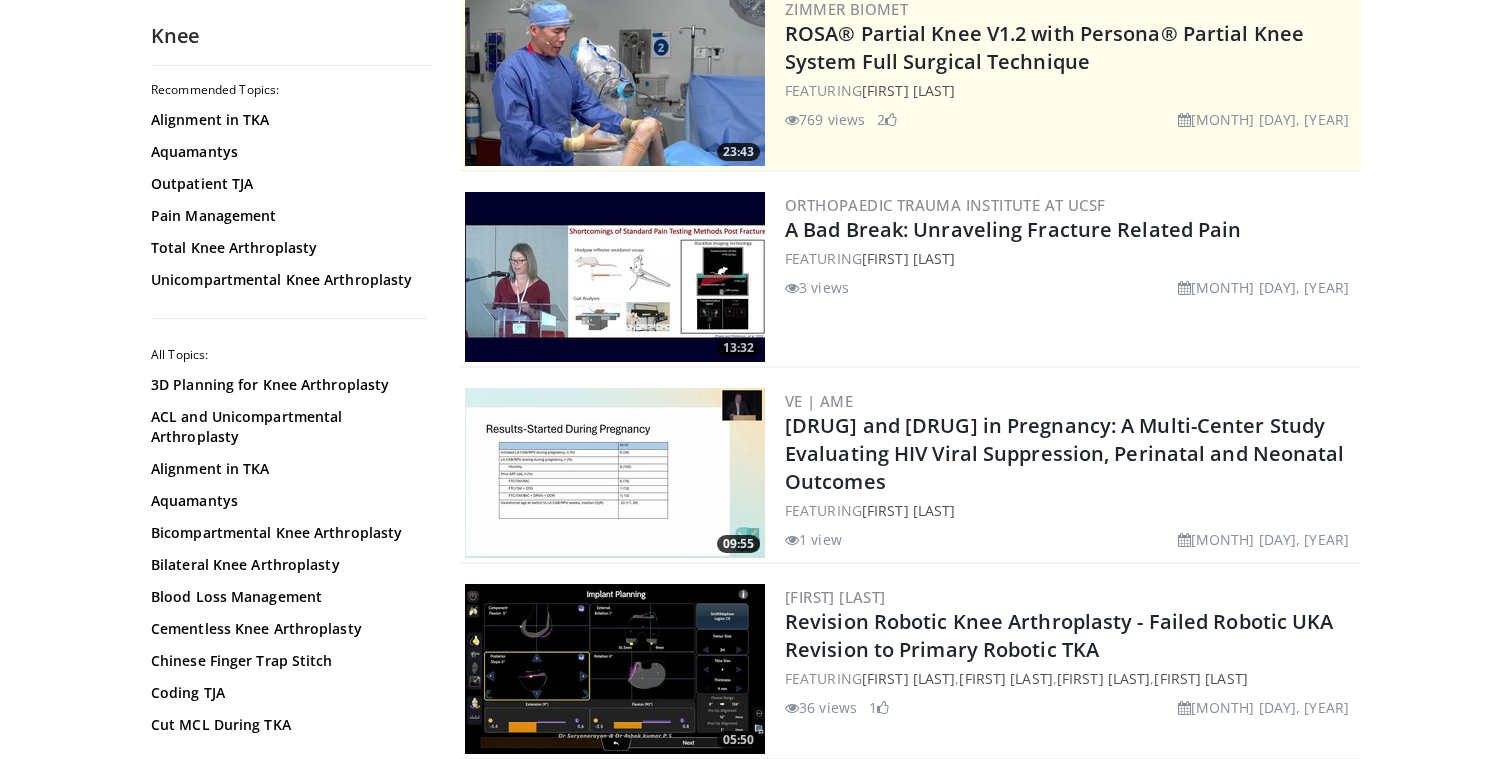 scroll, scrollTop: 0, scrollLeft: 0, axis: both 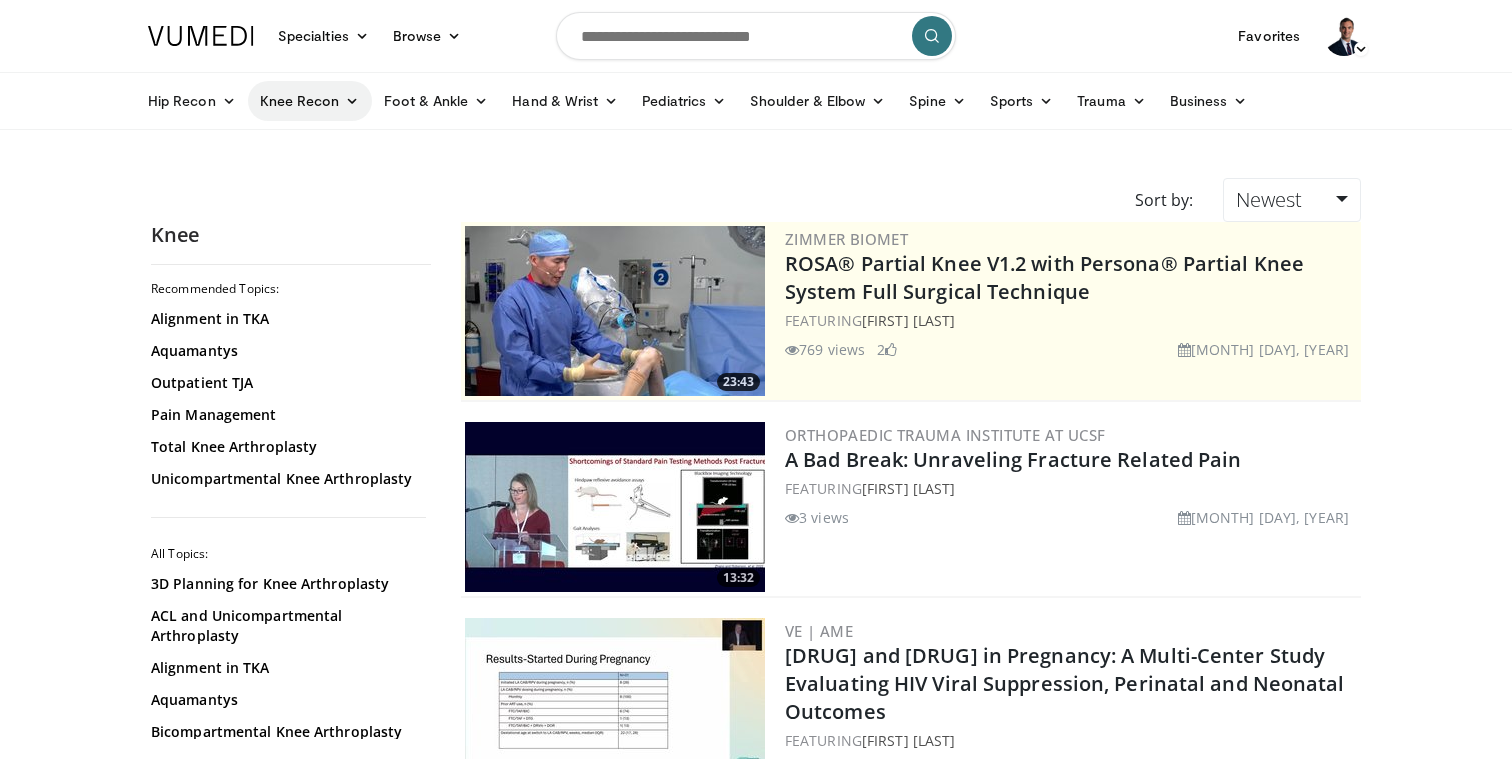 click on "Knee Recon" at bounding box center (310, 101) 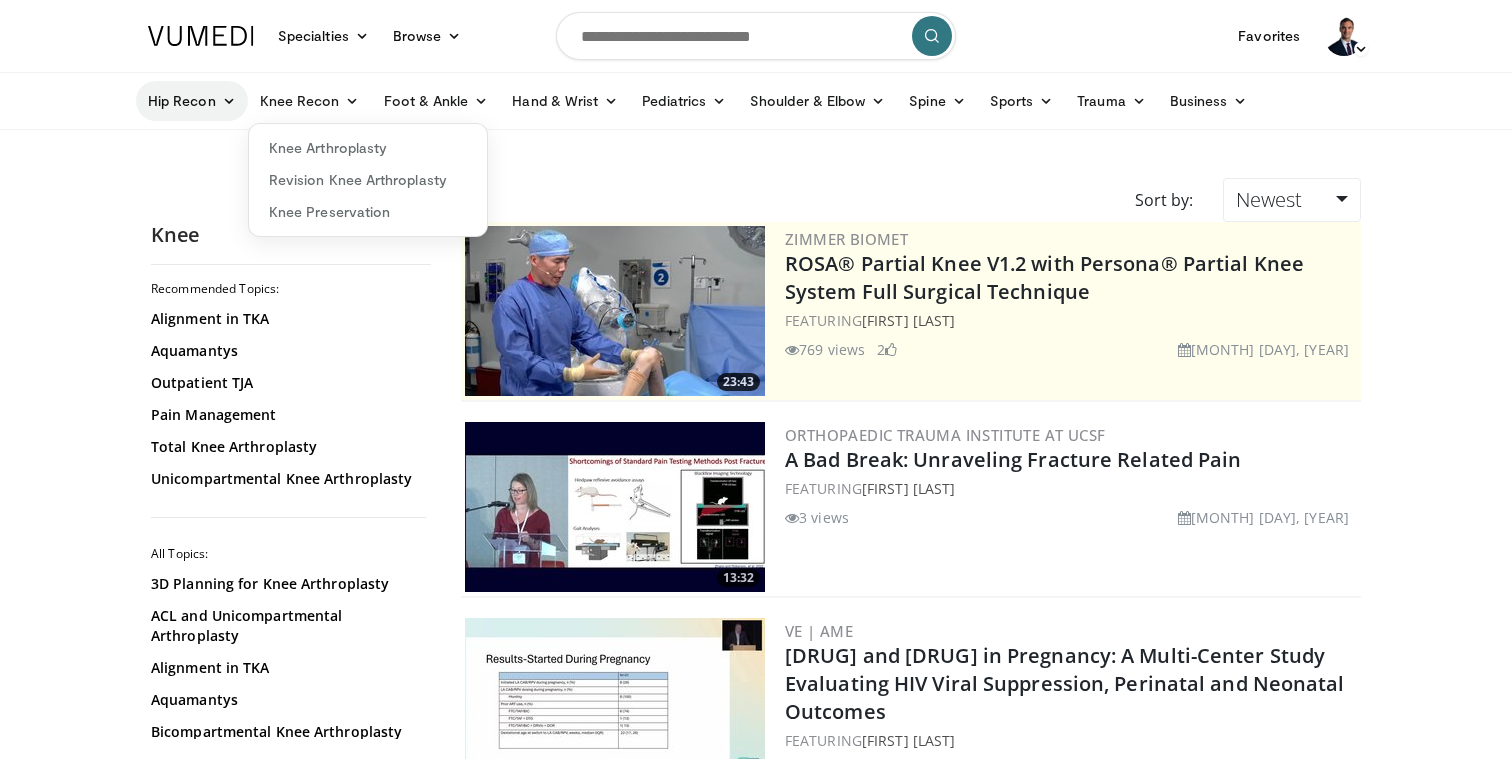 click on "Hip Recon" at bounding box center (192, 101) 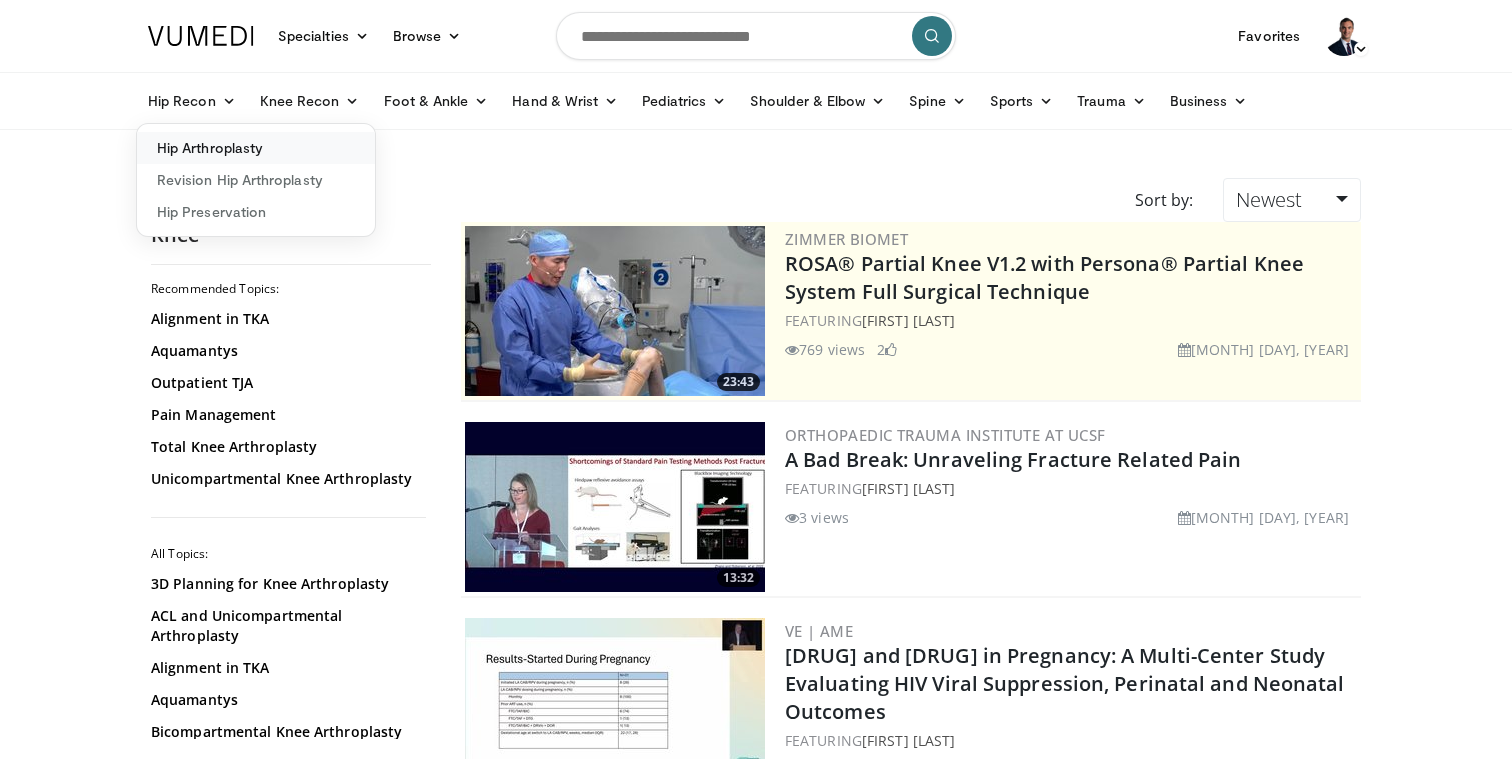 click on "Hip Arthroplasty" at bounding box center [256, 148] 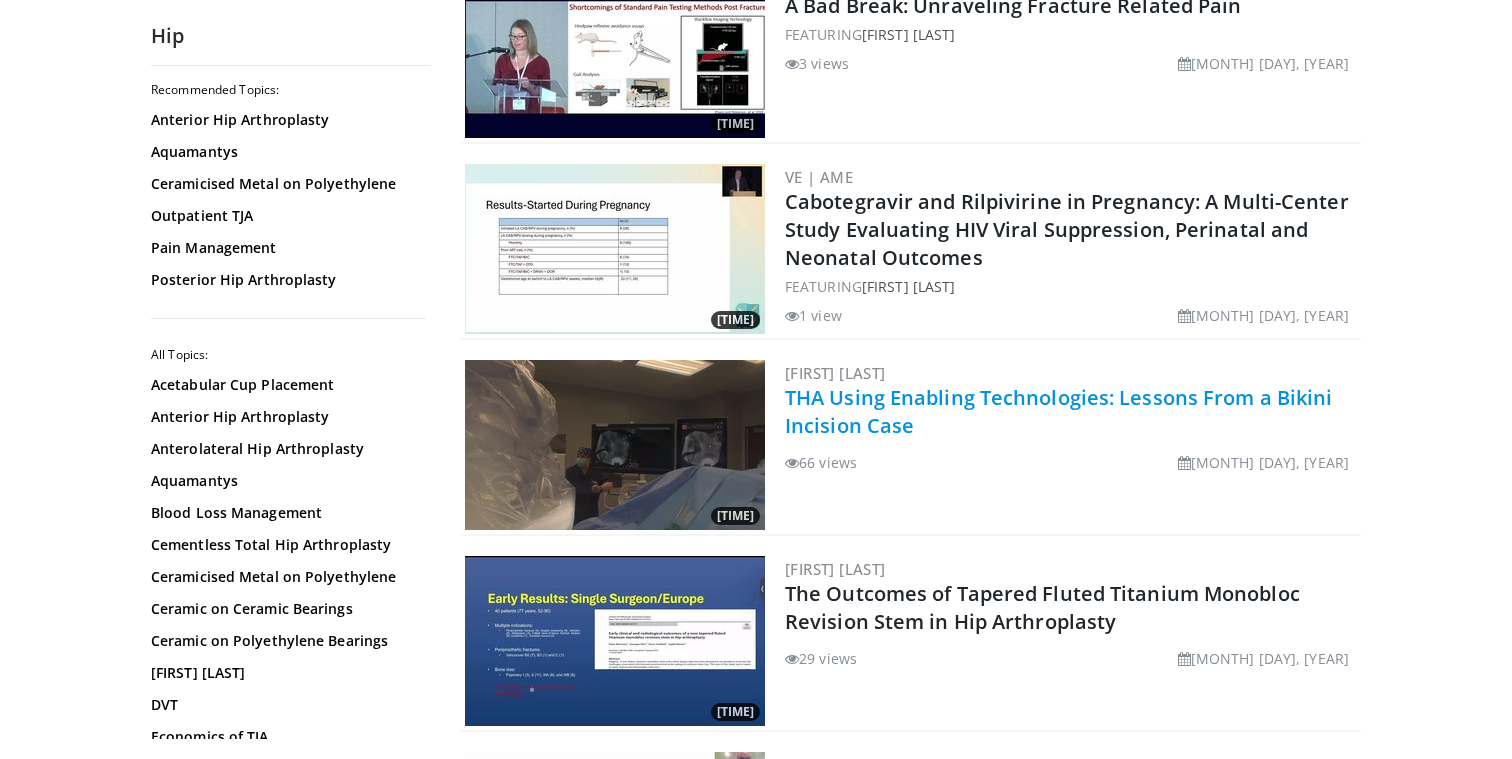 scroll, scrollTop: 419, scrollLeft: 0, axis: vertical 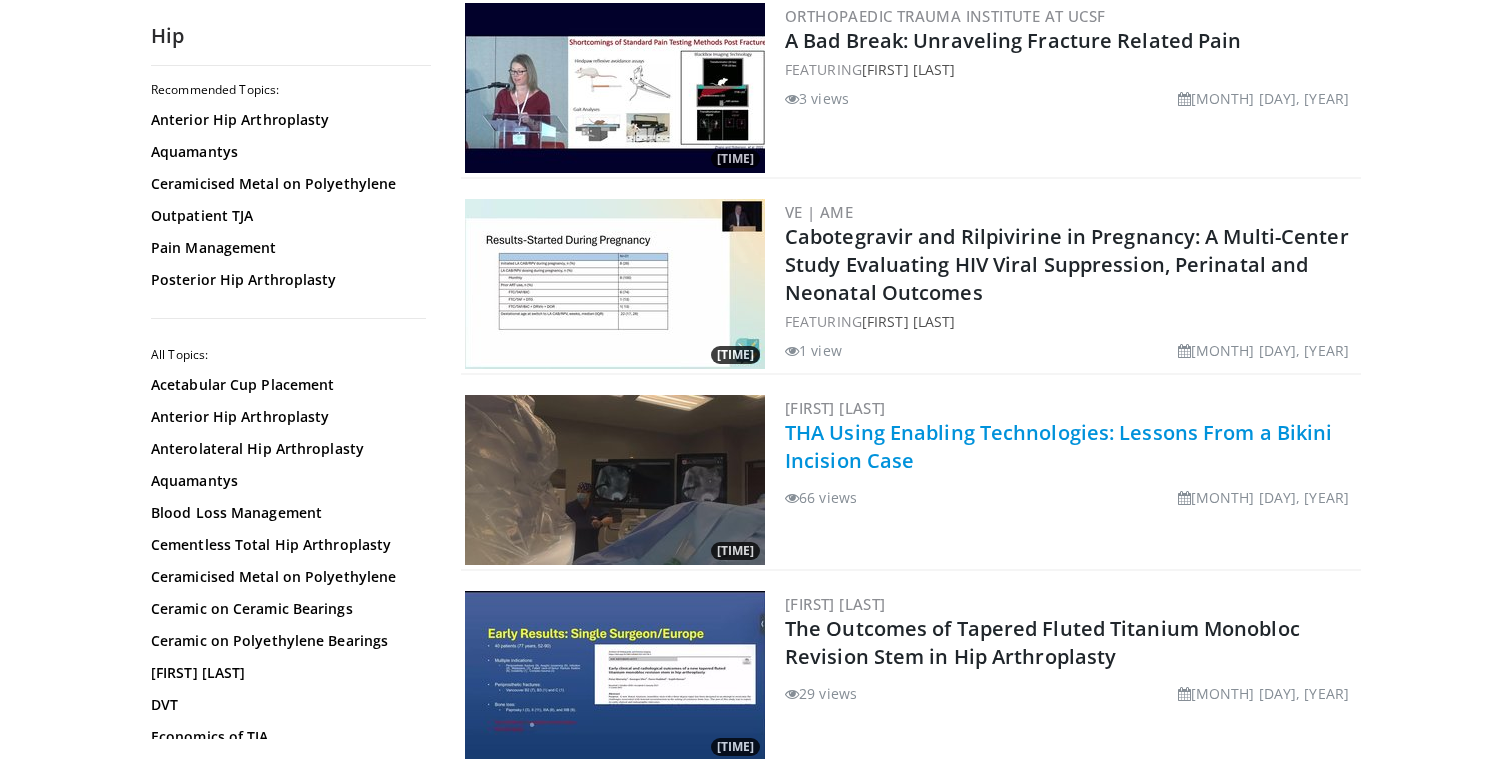click on "THA Using Enabling Technologies: Lessons From a Bikini Incision Case" at bounding box center [1058, 446] 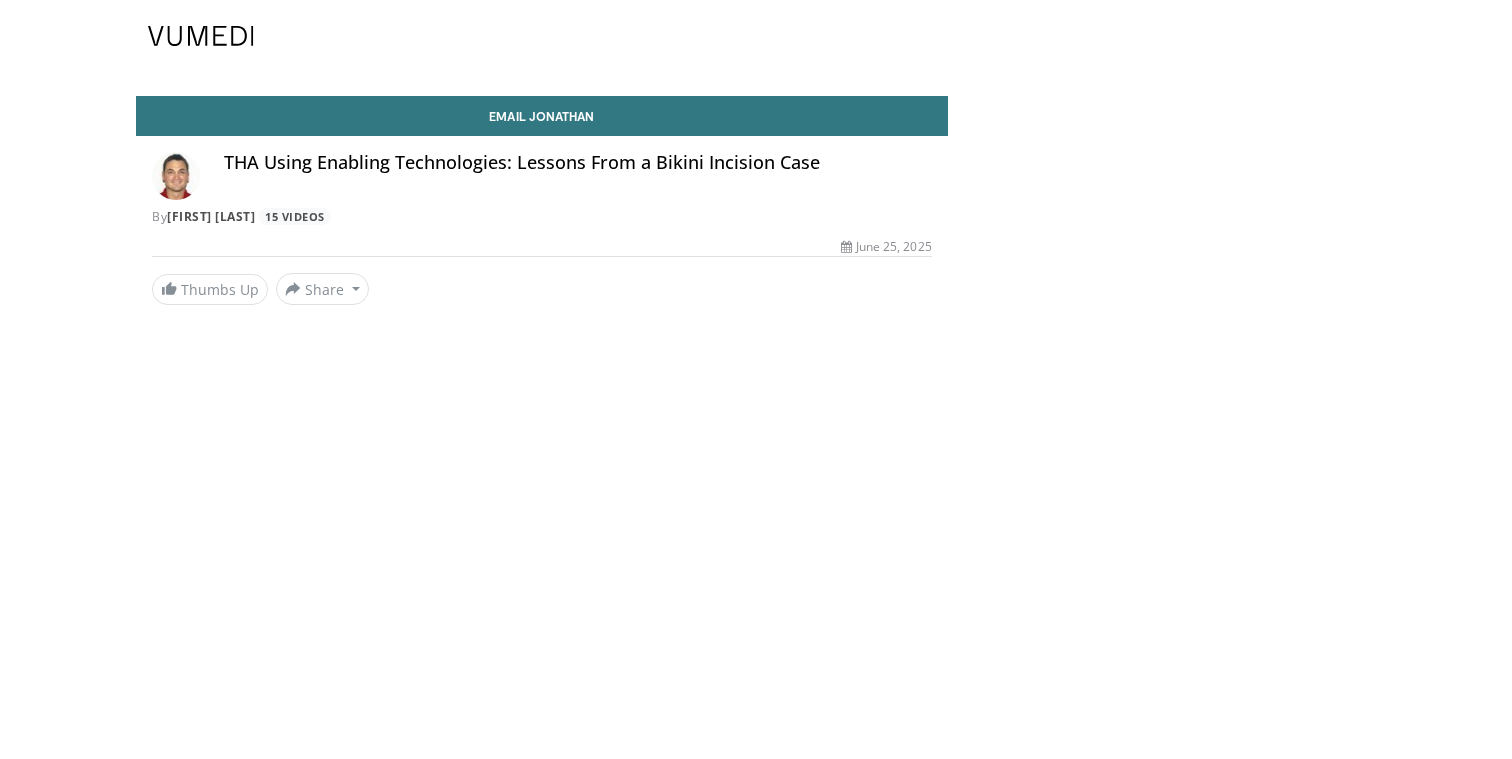 scroll, scrollTop: 0, scrollLeft: 0, axis: both 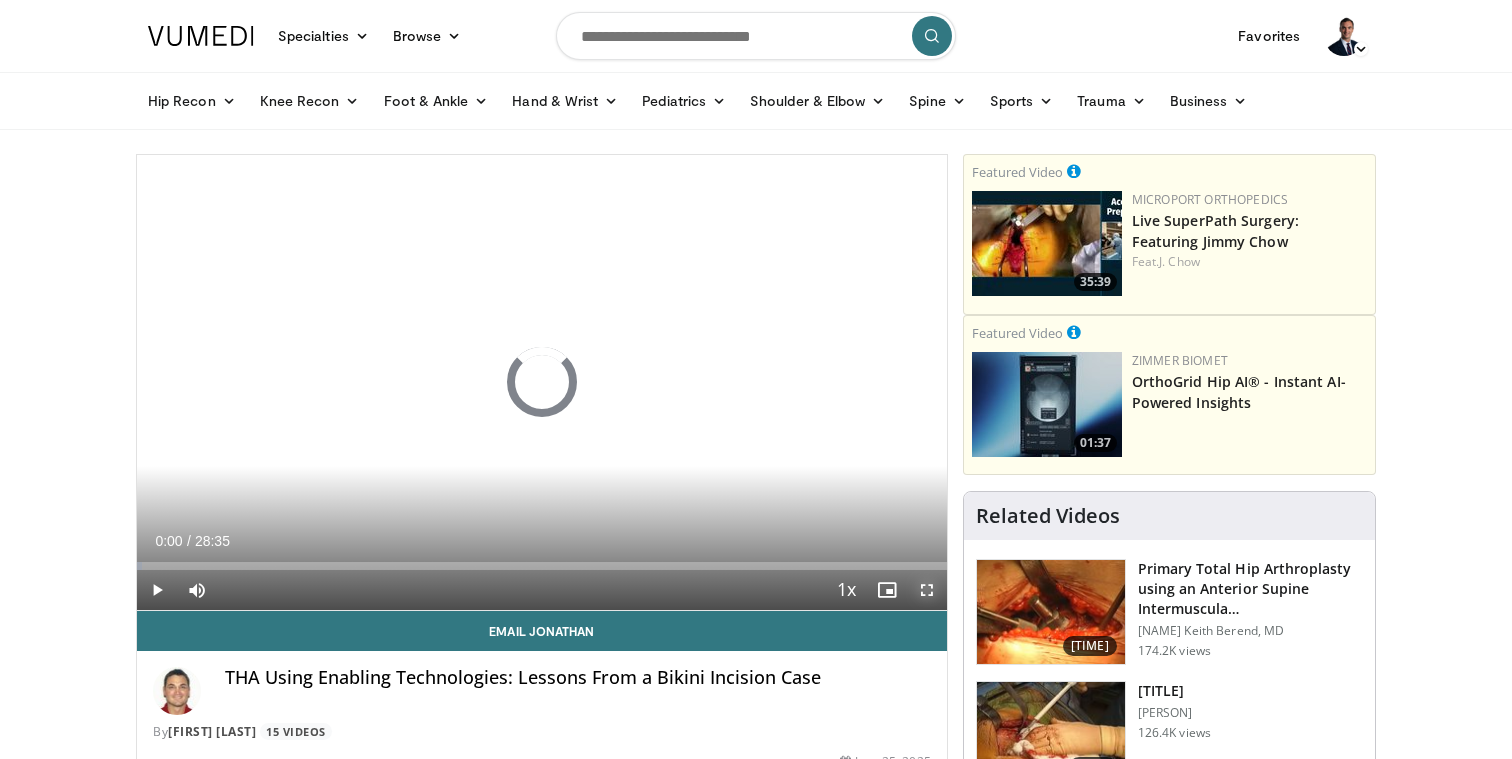 click at bounding box center (927, 590) 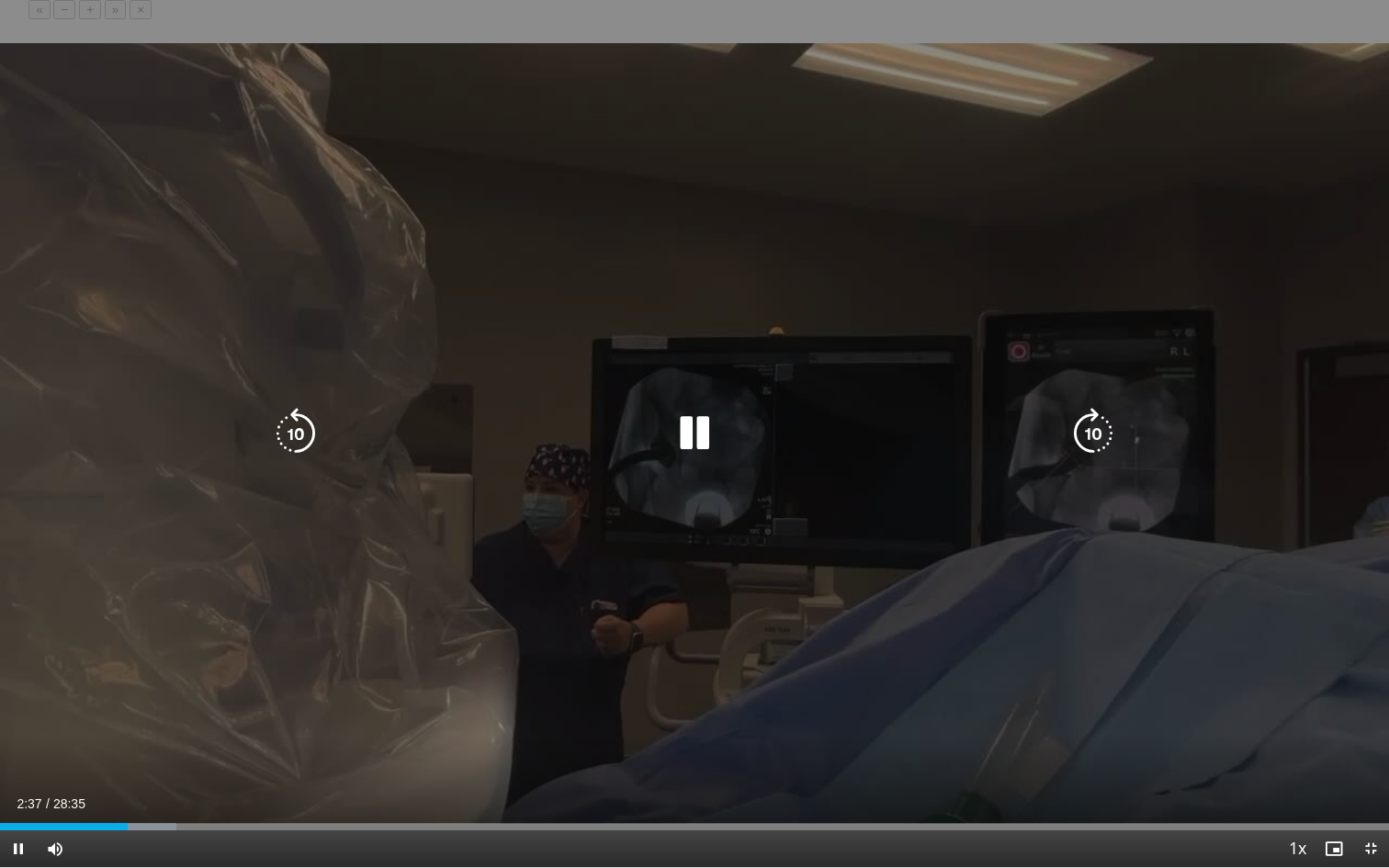 click at bounding box center (694, 434) 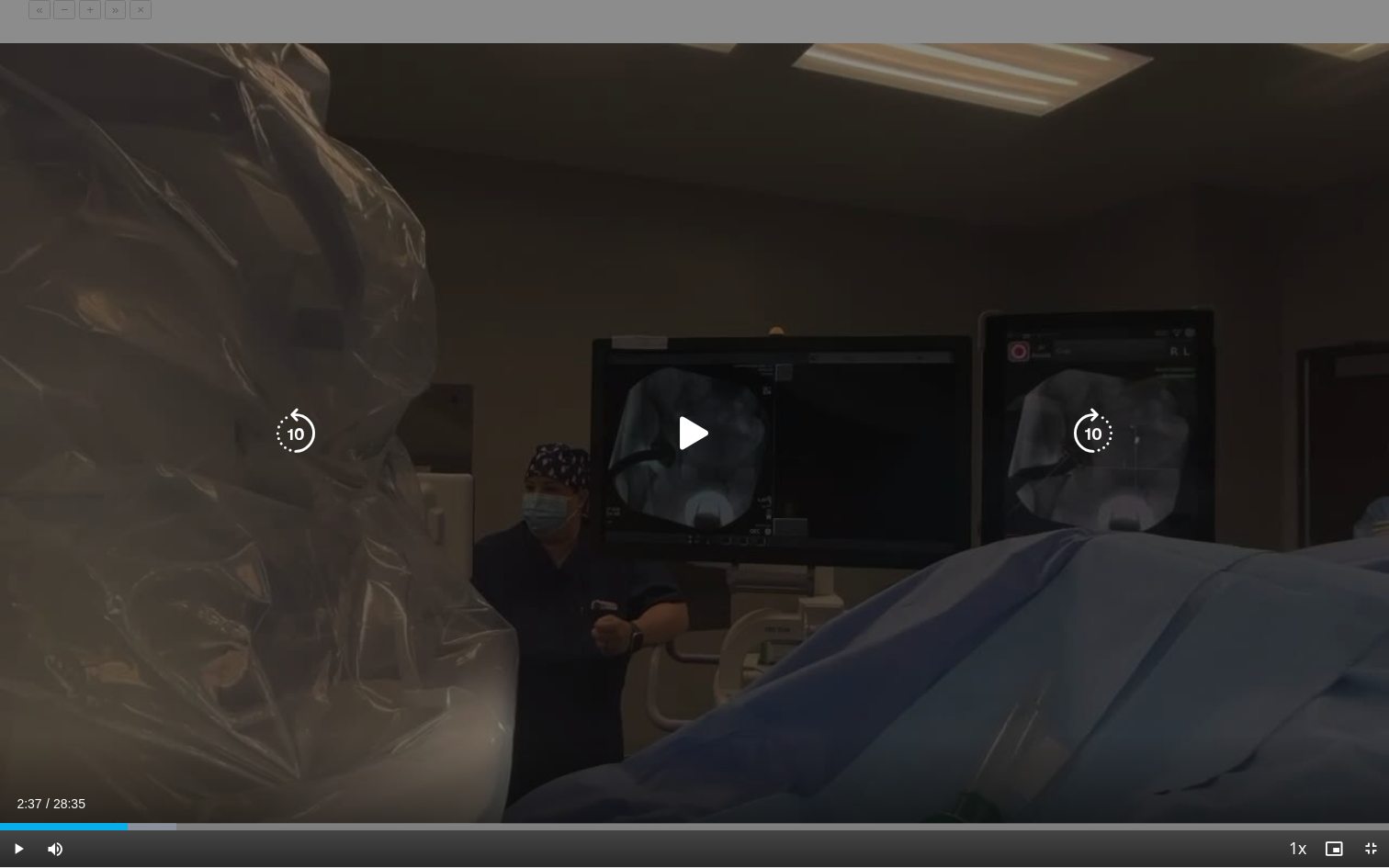 click at bounding box center [694, 434] 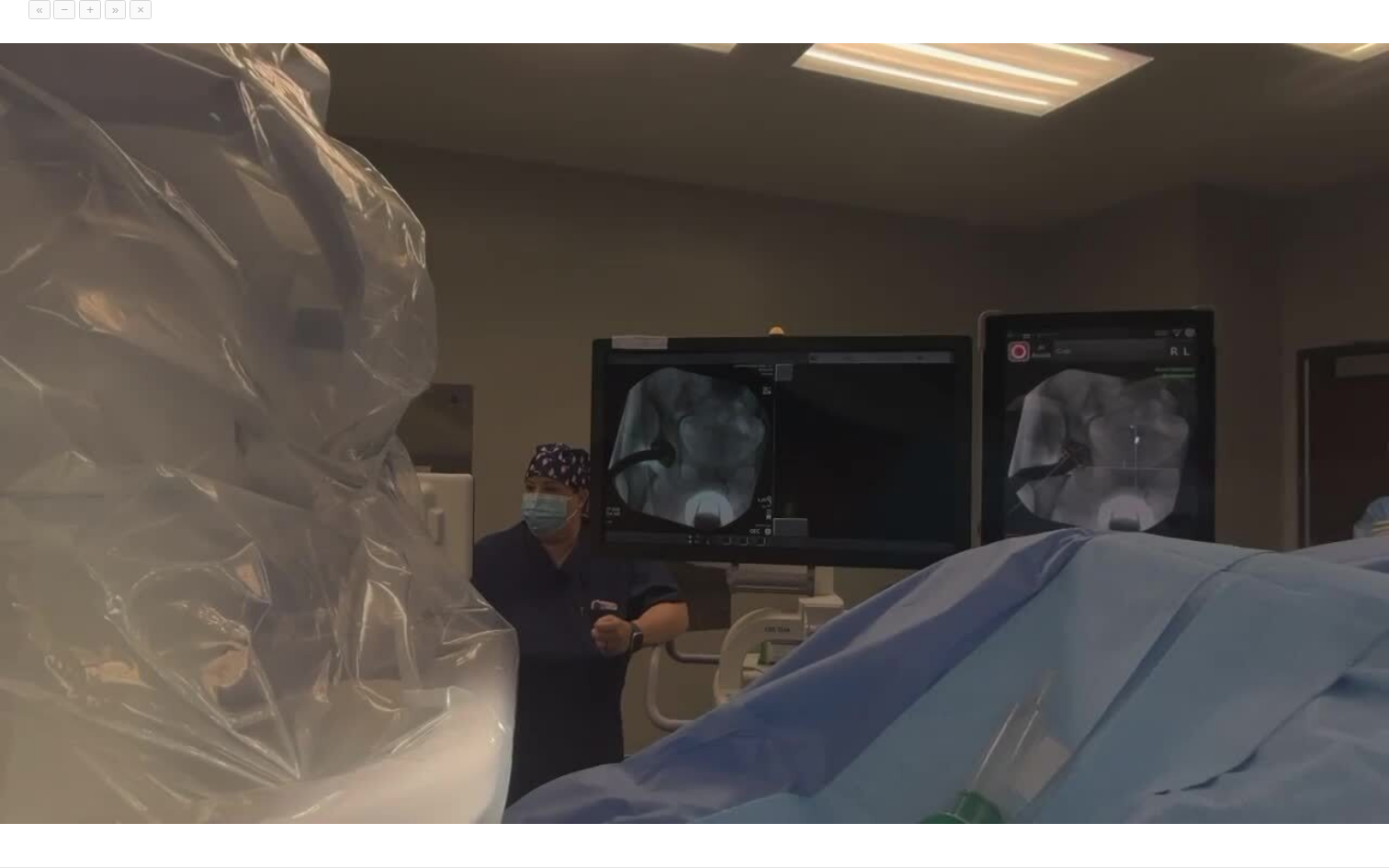 type 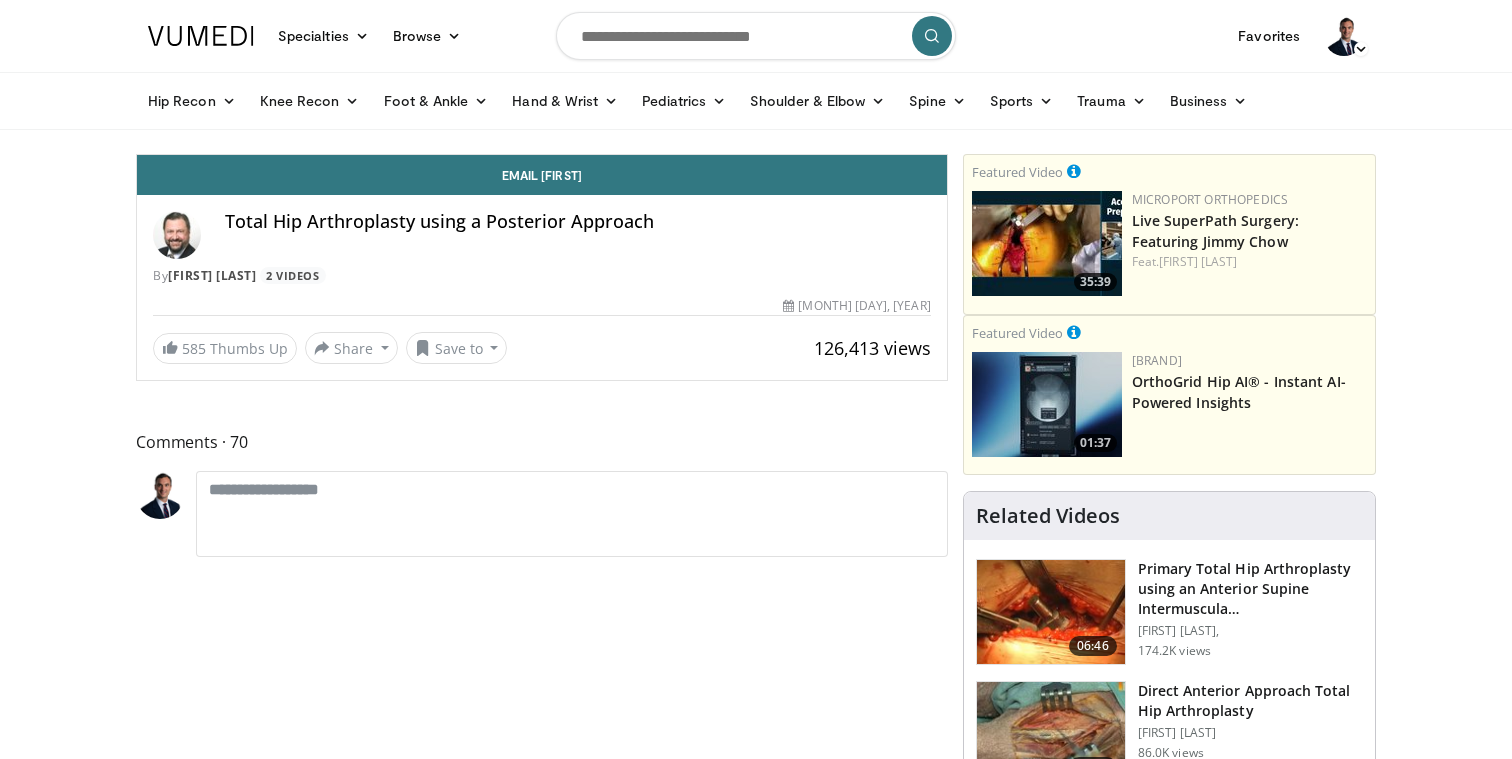 scroll, scrollTop: 0, scrollLeft: 0, axis: both 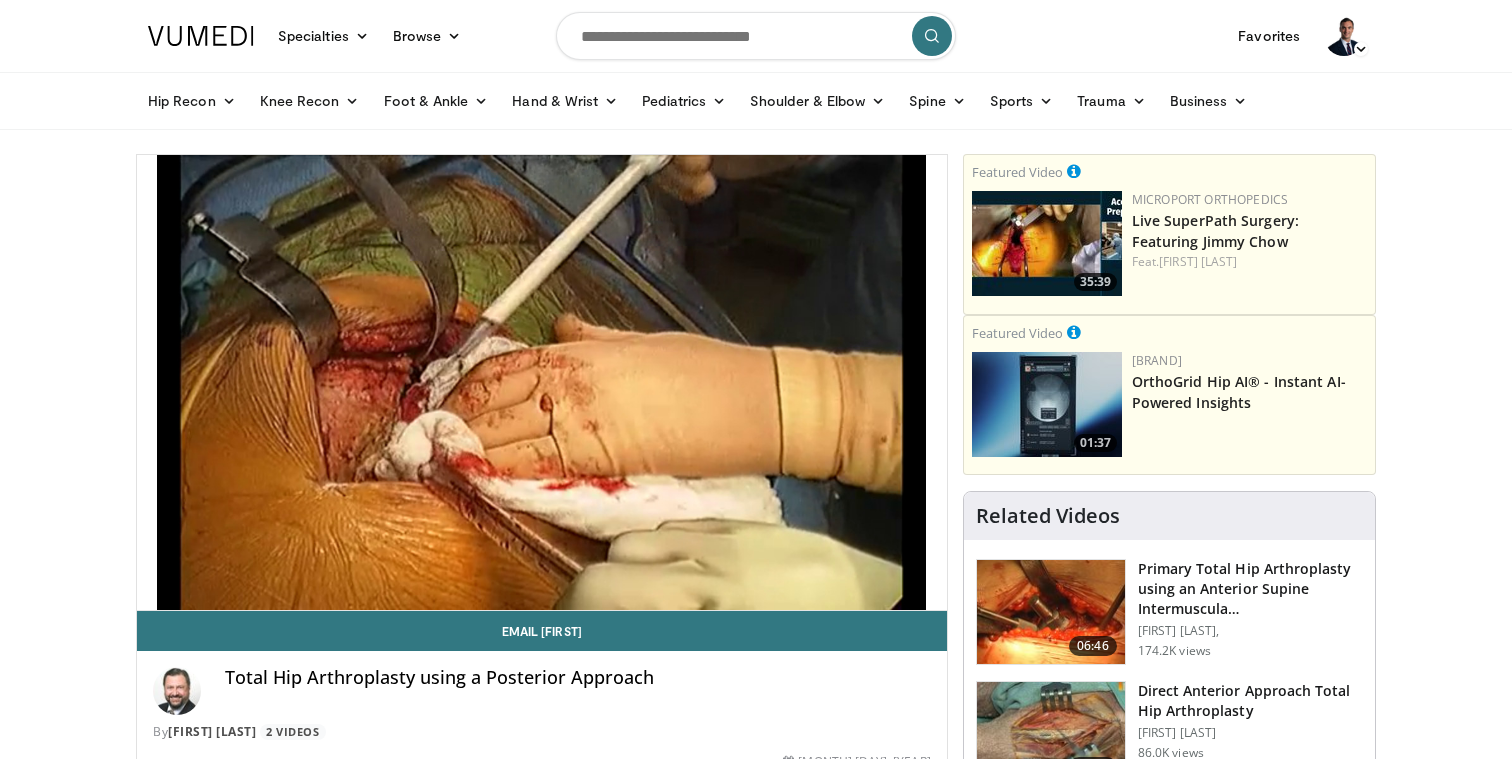 click at bounding box center (756, 36) 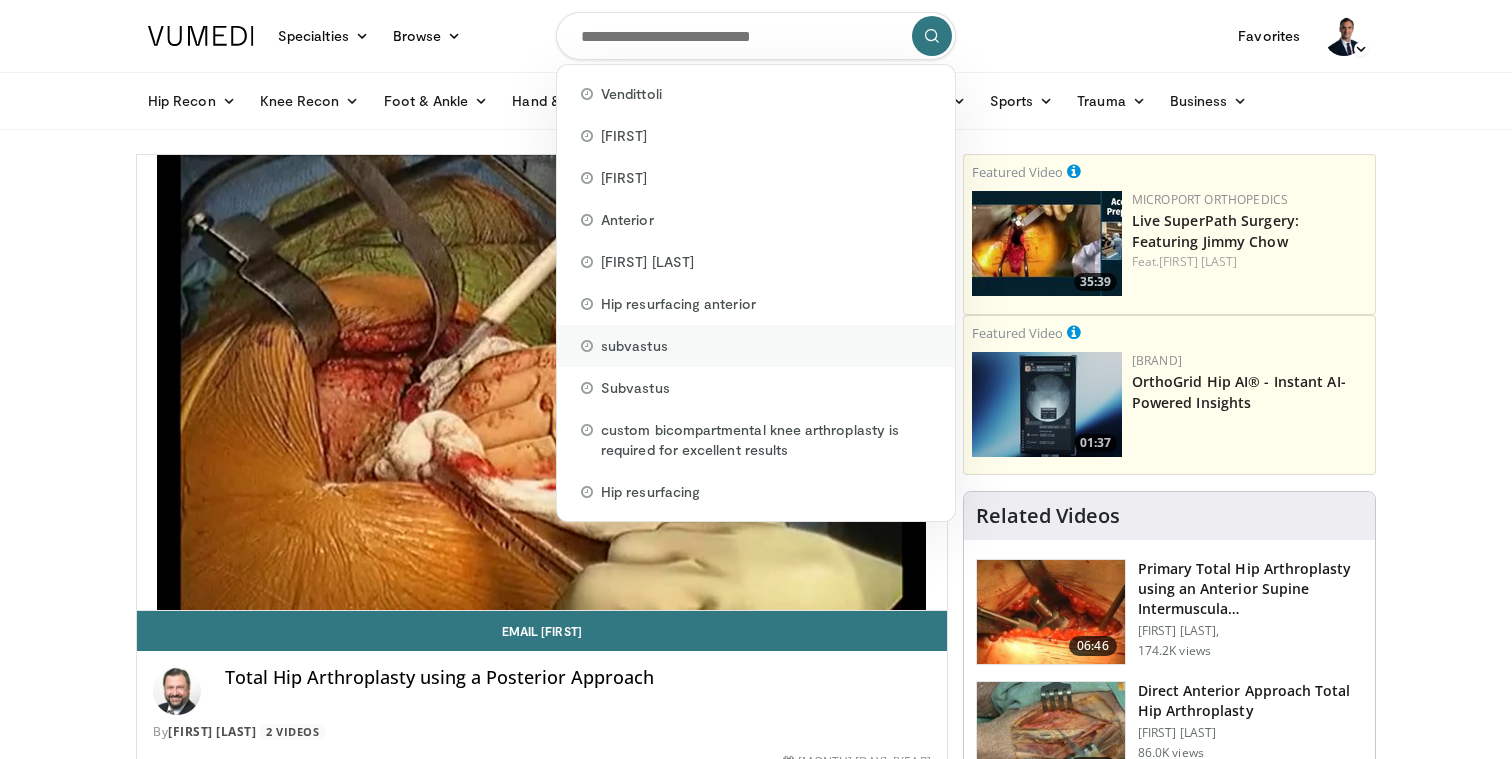 click on "subvastus" at bounding box center [756, 346] 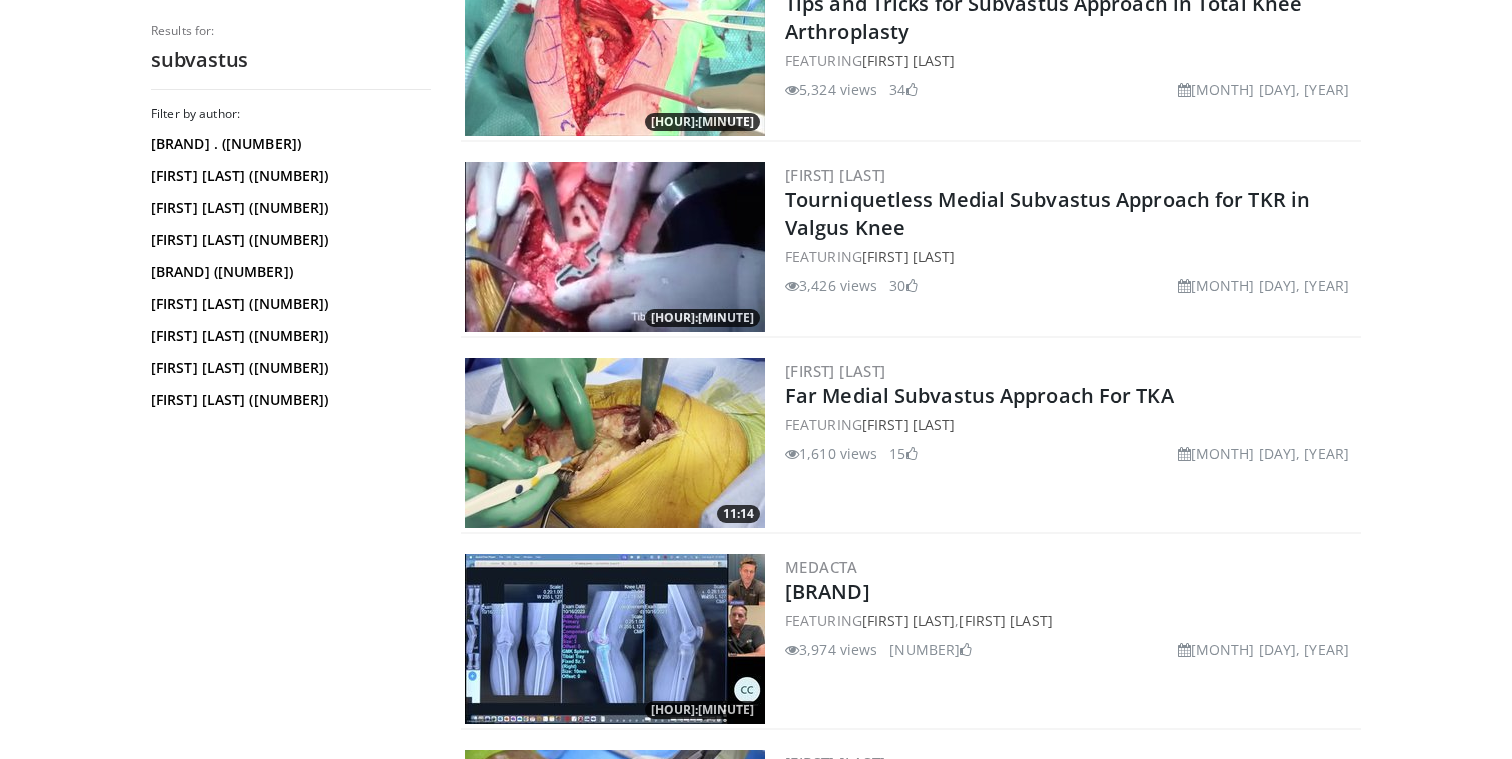 scroll, scrollTop: 1437, scrollLeft: 0, axis: vertical 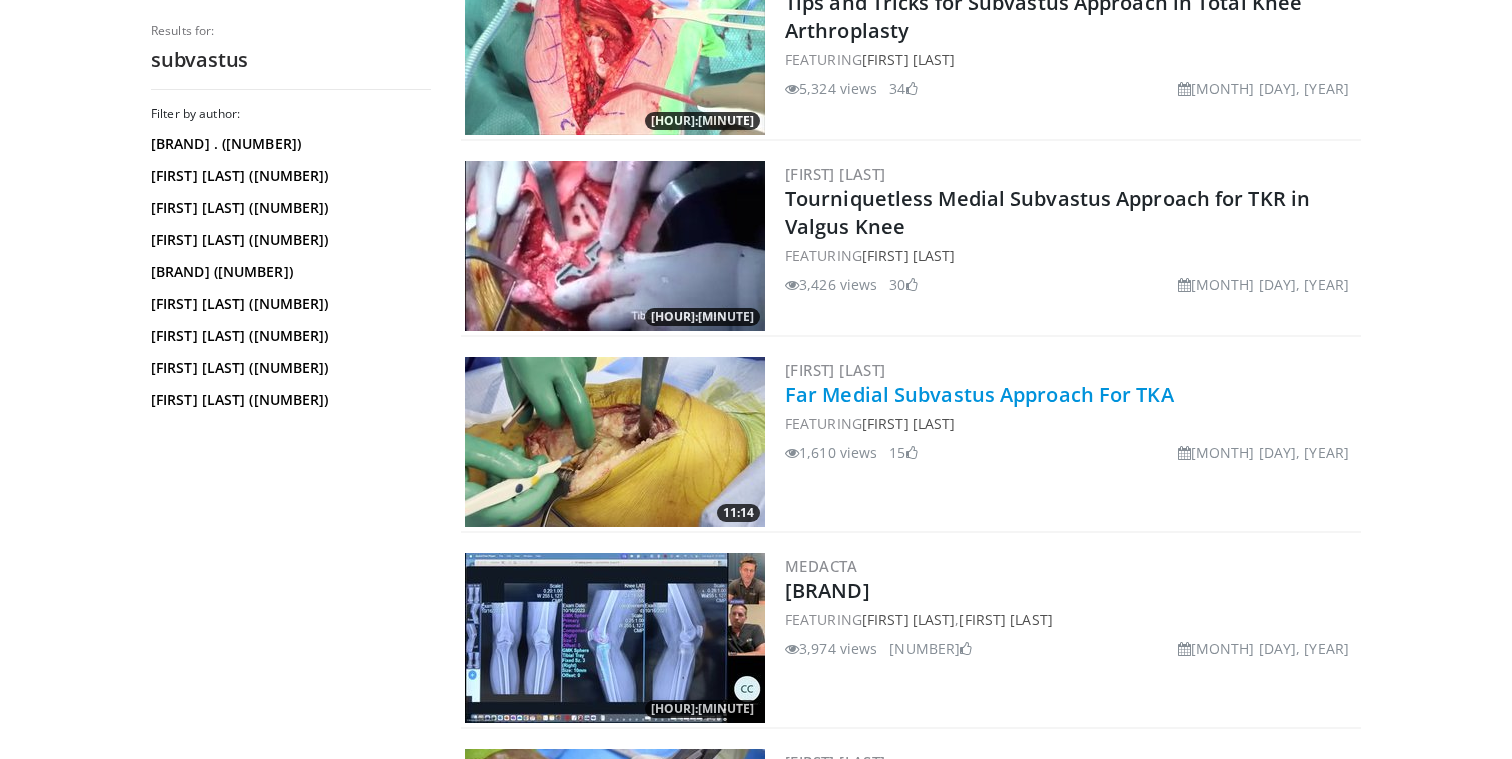 click on "Far Medial Subvastus Approach For TKA" at bounding box center (979, 394) 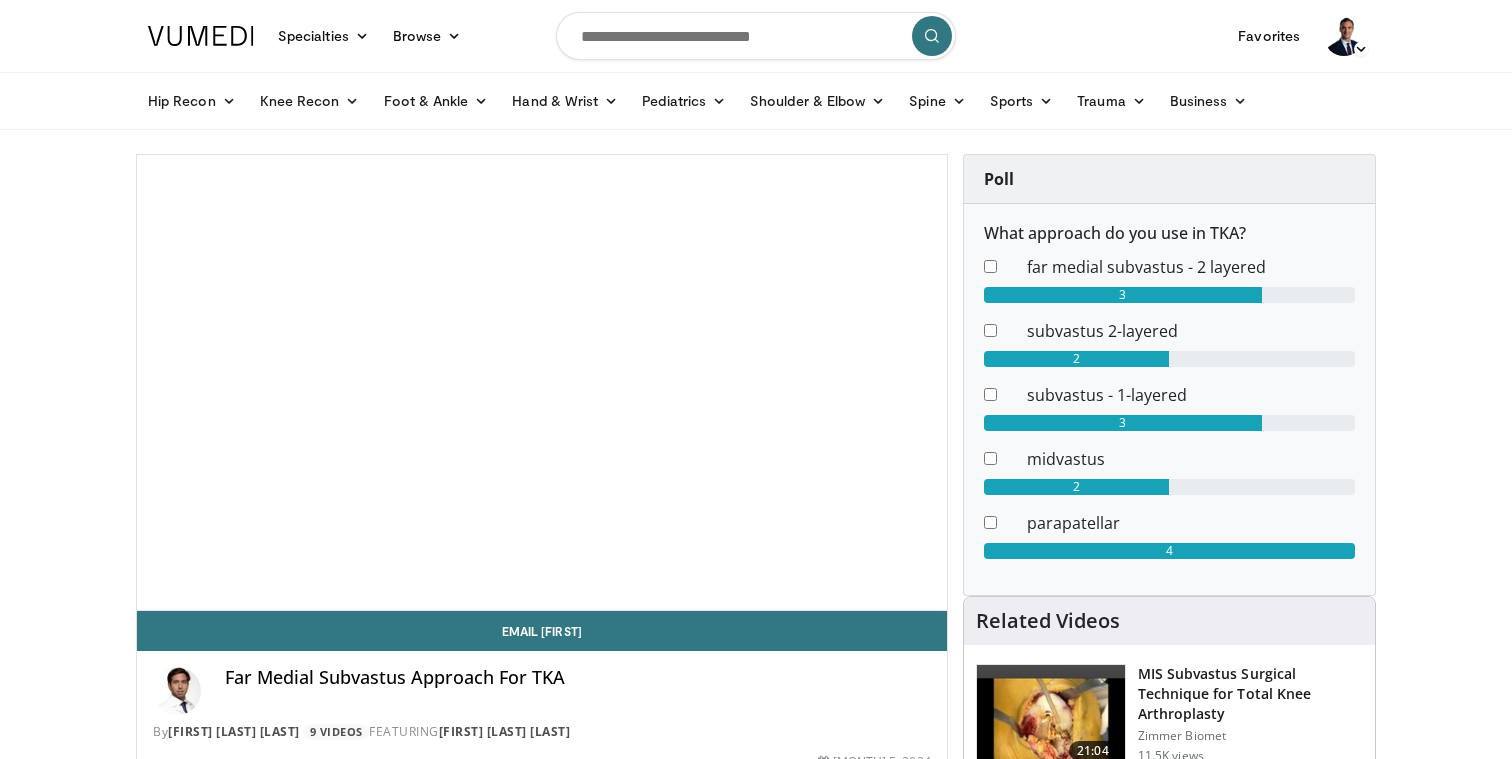 scroll, scrollTop: 0, scrollLeft: 0, axis: both 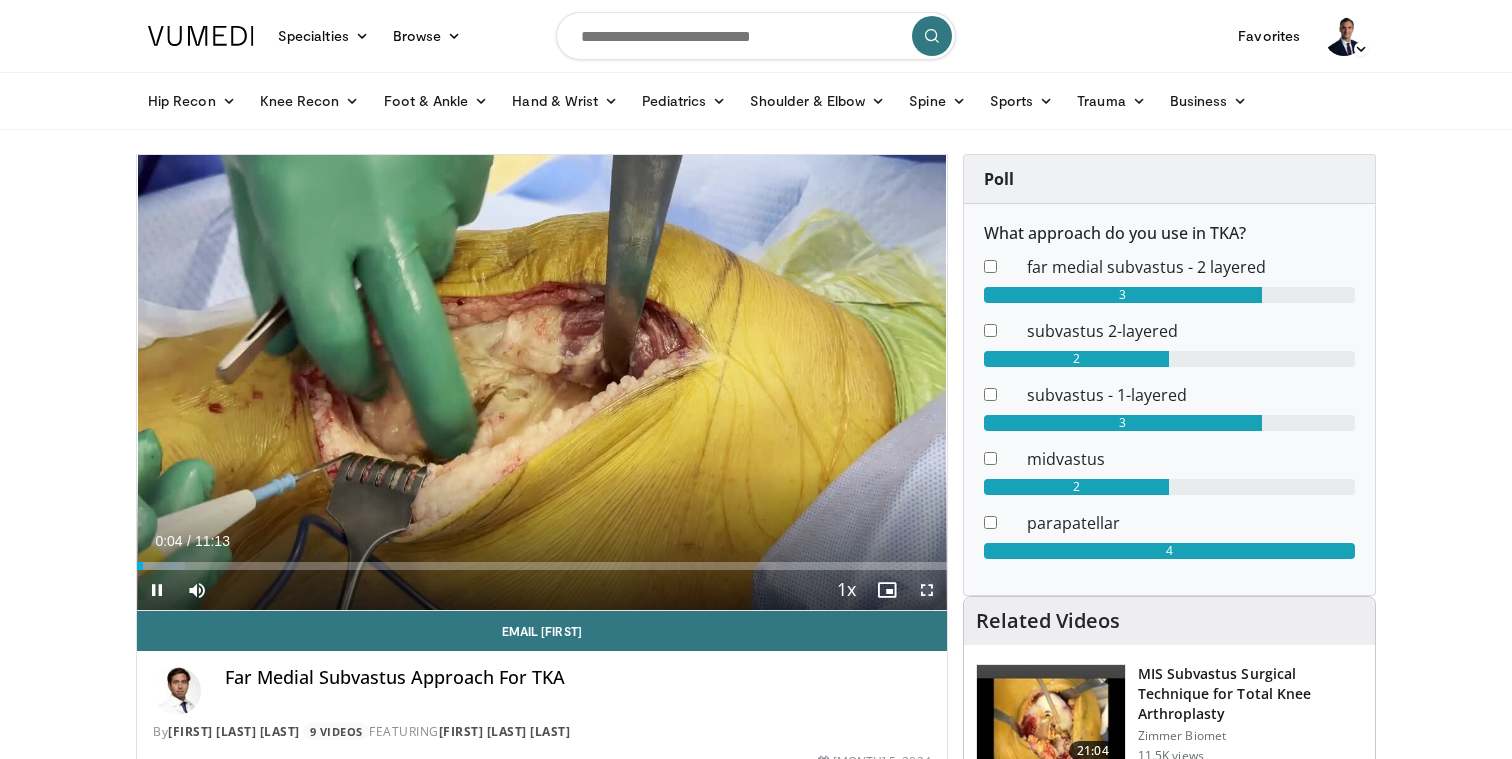 click at bounding box center (927, 590) 